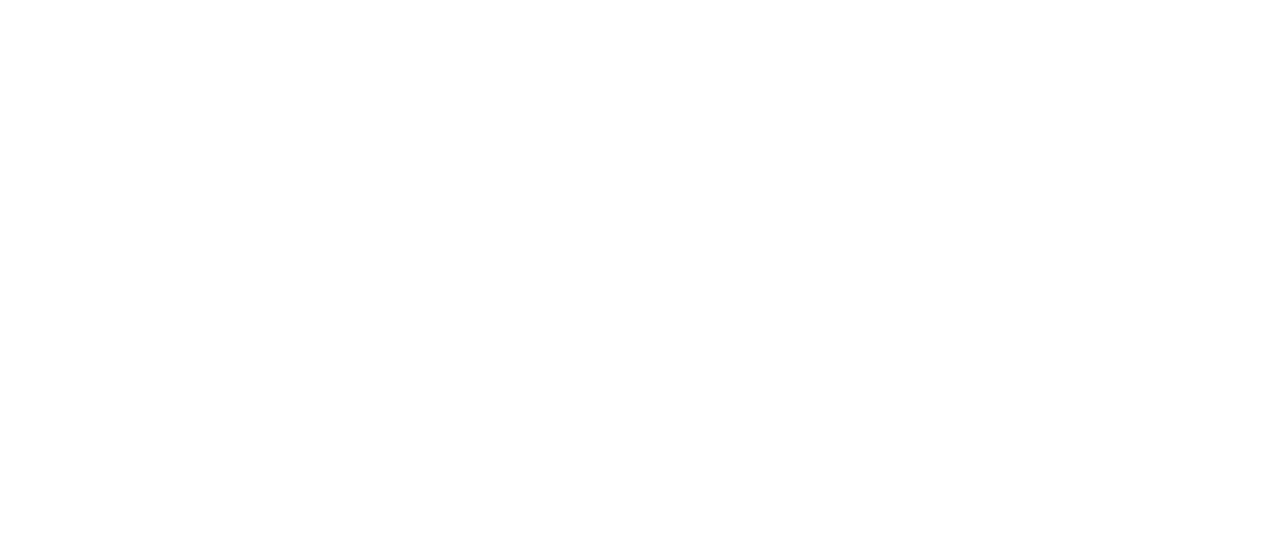 scroll, scrollTop: 0, scrollLeft: 0, axis: both 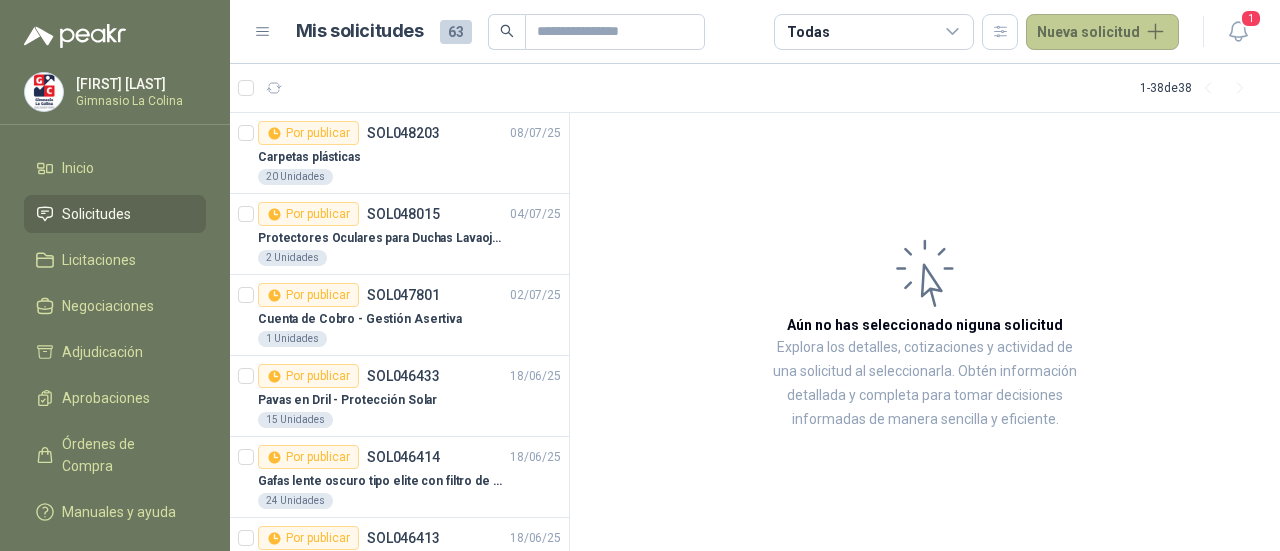 click on "Nueva solicitud" at bounding box center [1102, 32] 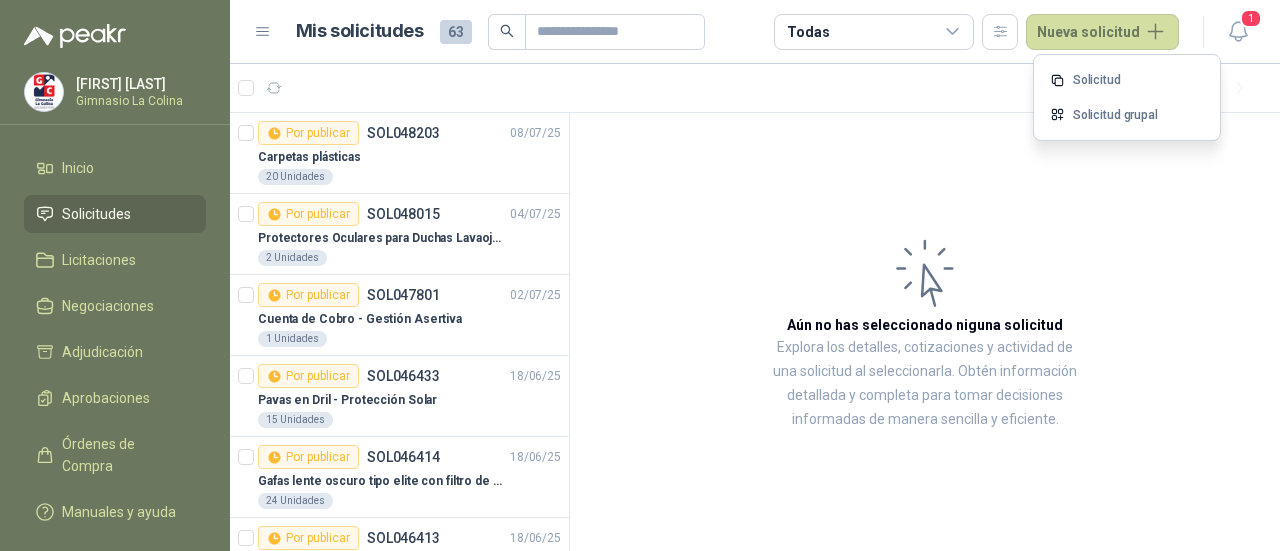 type 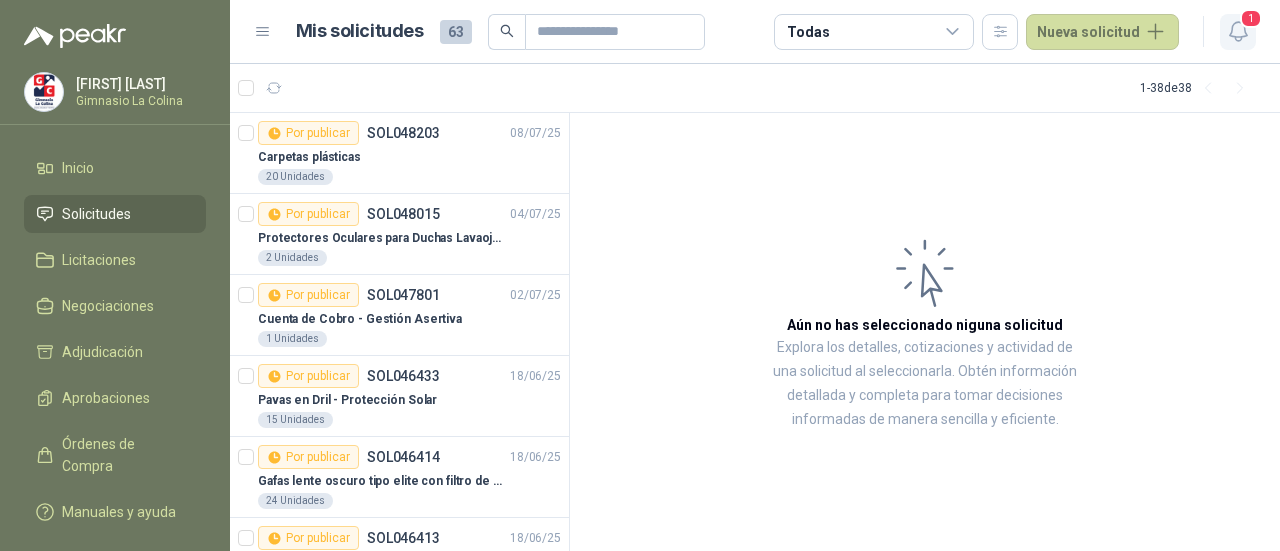click on "1" at bounding box center (1251, 18) 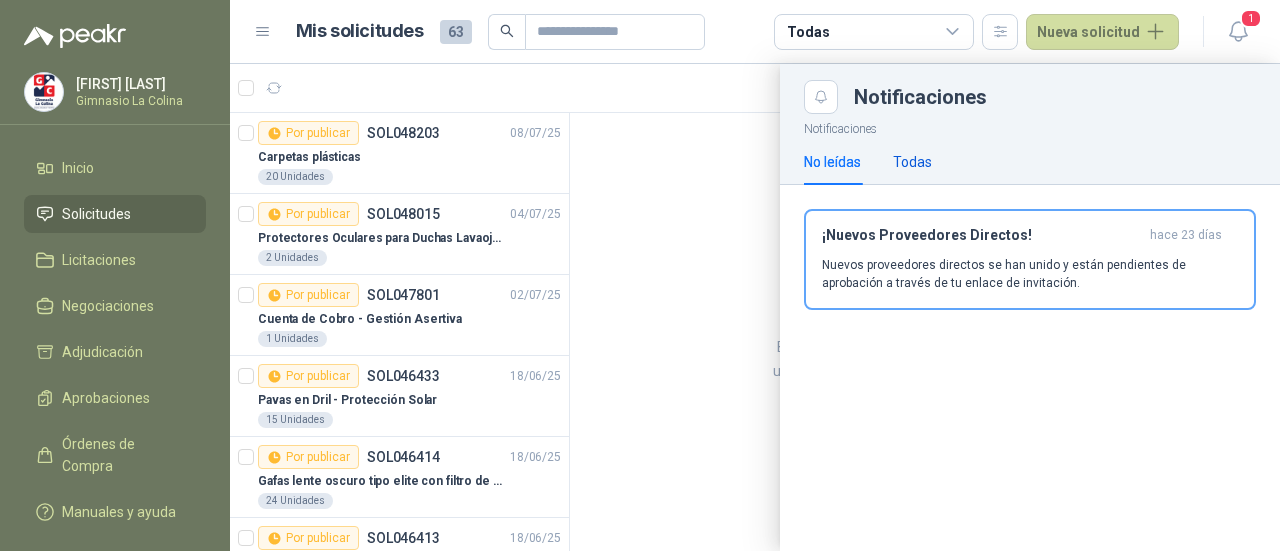 click on "Todas" at bounding box center [912, 162] 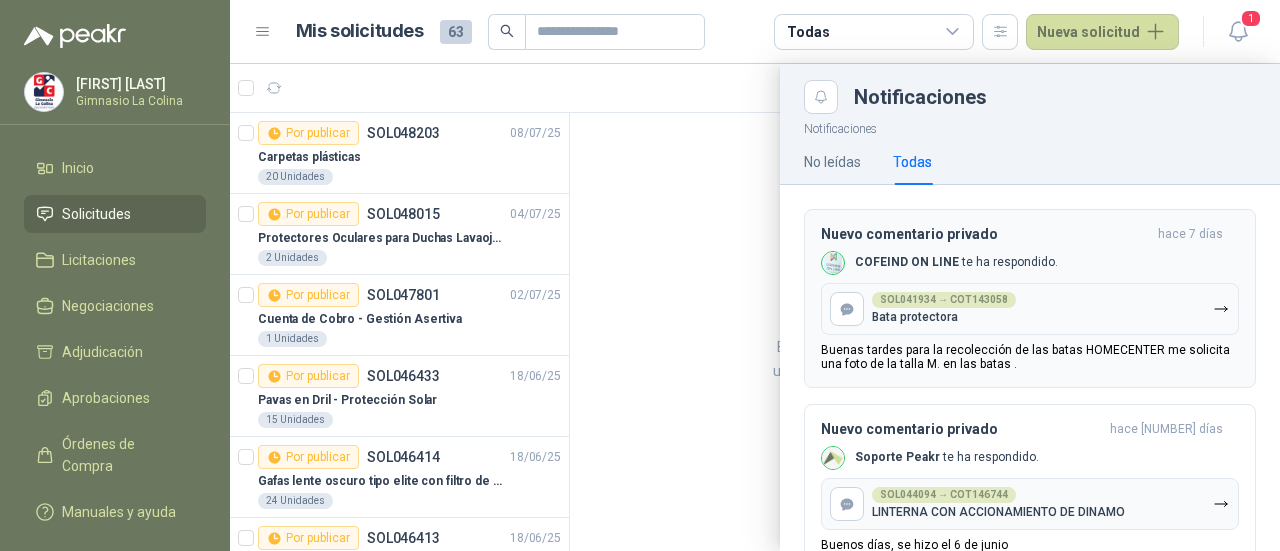 click on "Buenas tardes para la recolección de las batas HOMECENTER me solicita una foto de la talla M. en las batas ." at bounding box center [1030, 357] 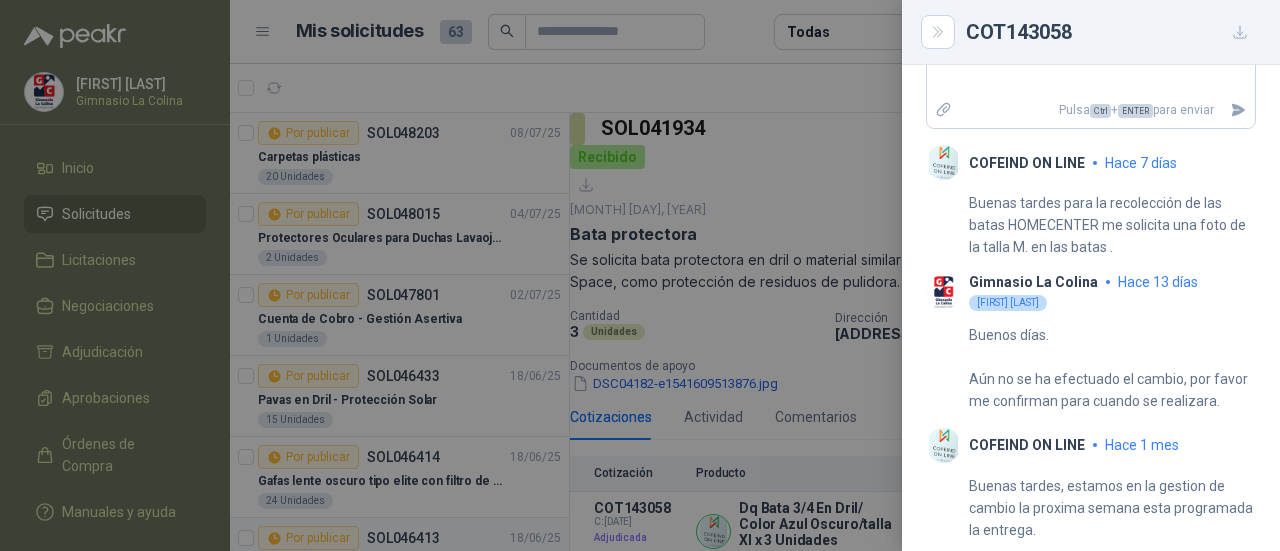 scroll, scrollTop: 836, scrollLeft: 0, axis: vertical 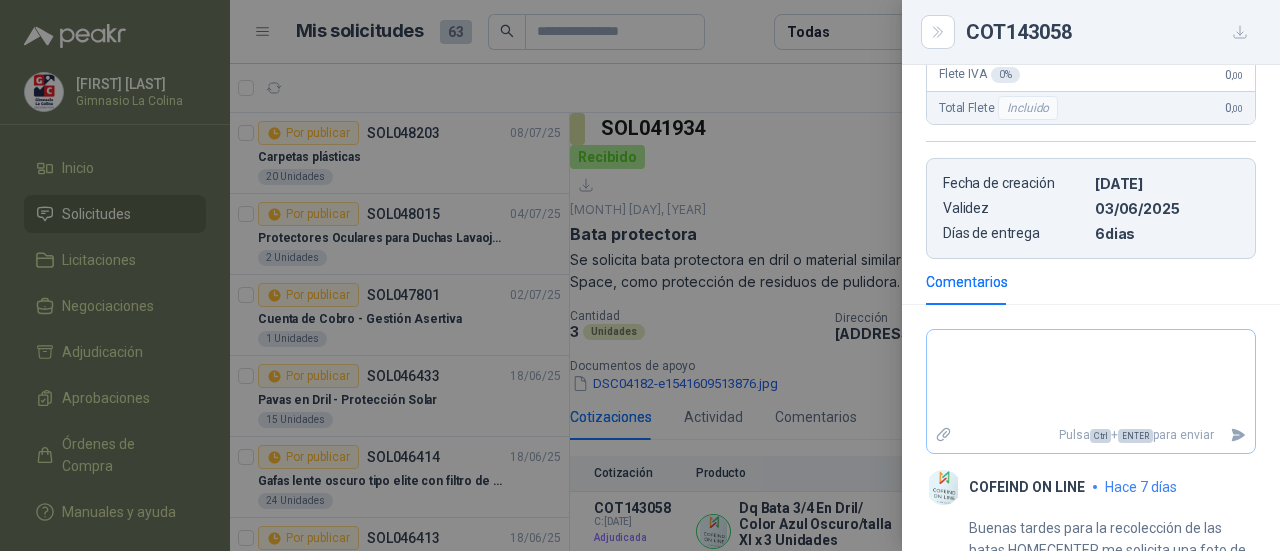 drag, startPoint x: 979, startPoint y: 328, endPoint x: 929, endPoint y: 397, distance: 85.2115 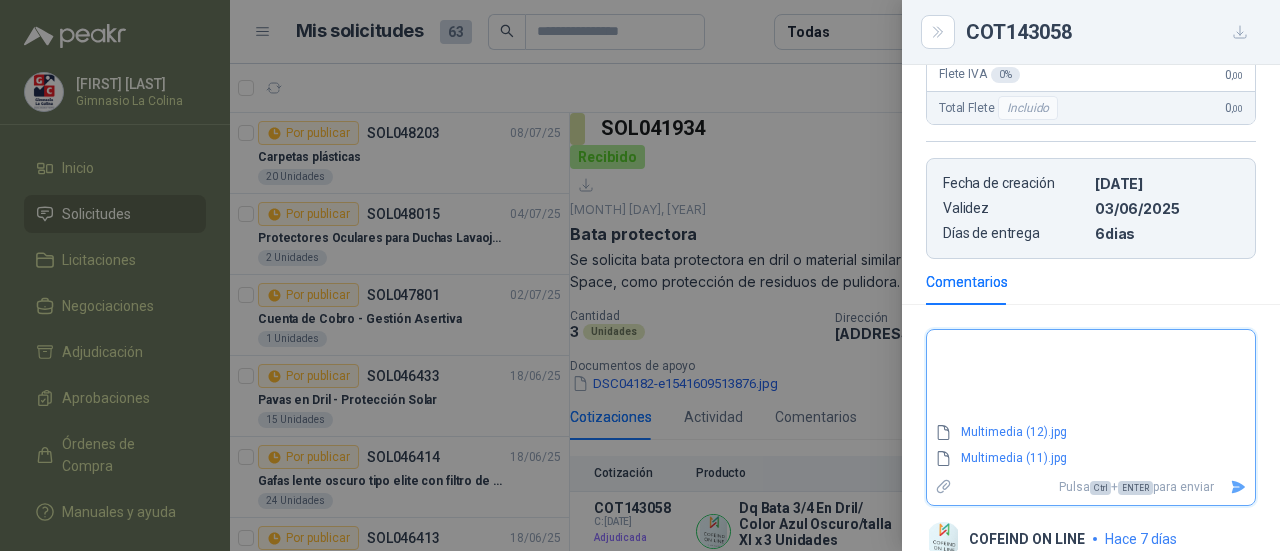 click at bounding box center [1091, 376] 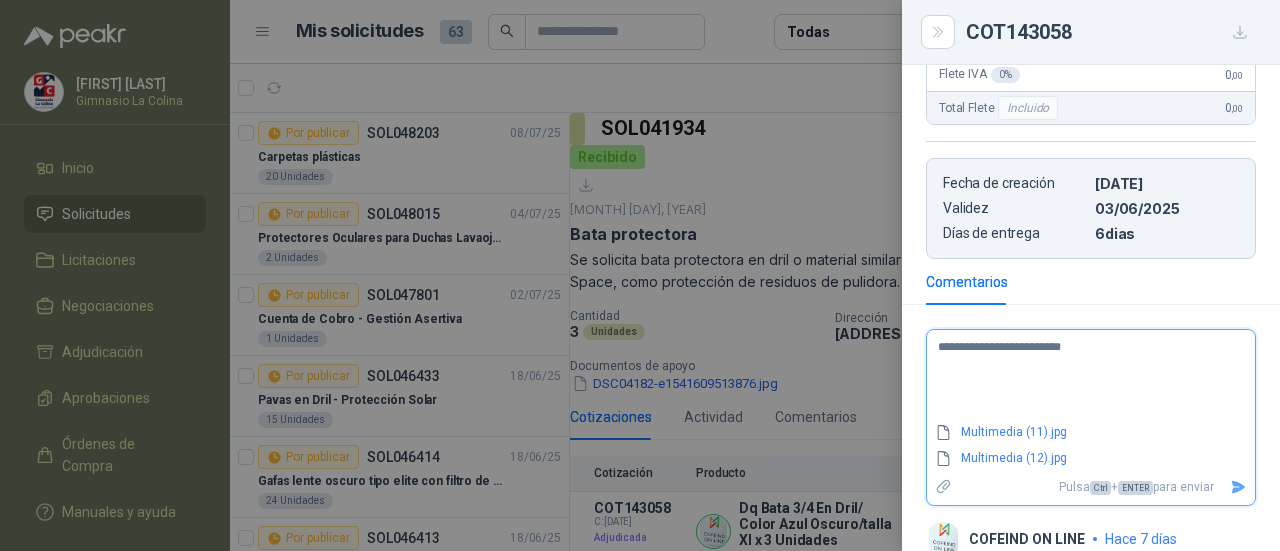 type on "**********" 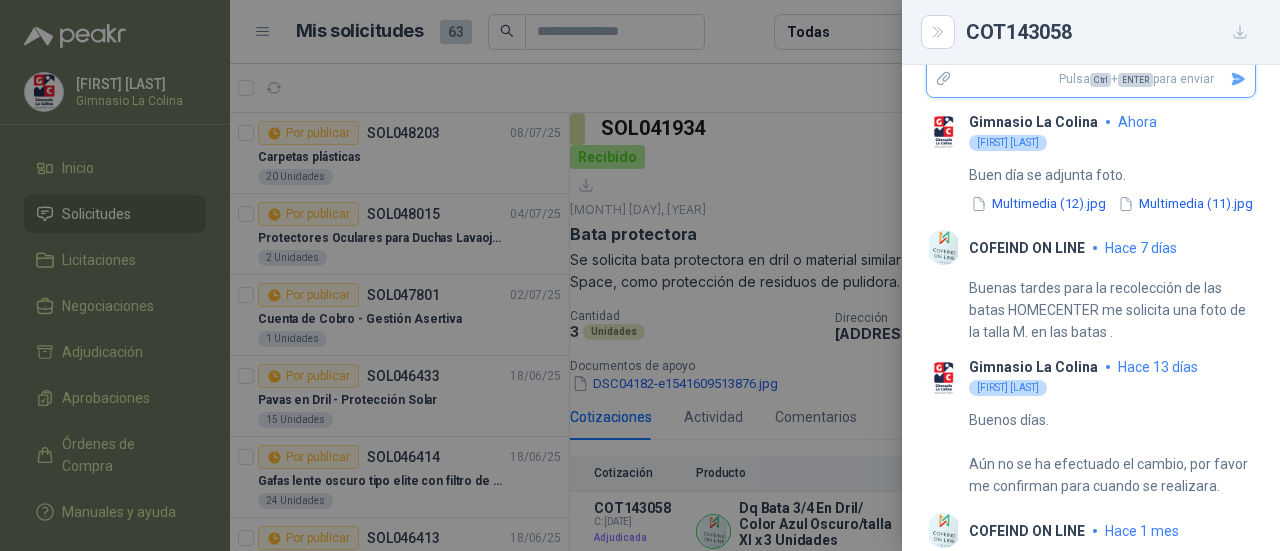 scroll, scrollTop: 704, scrollLeft: 0, axis: vertical 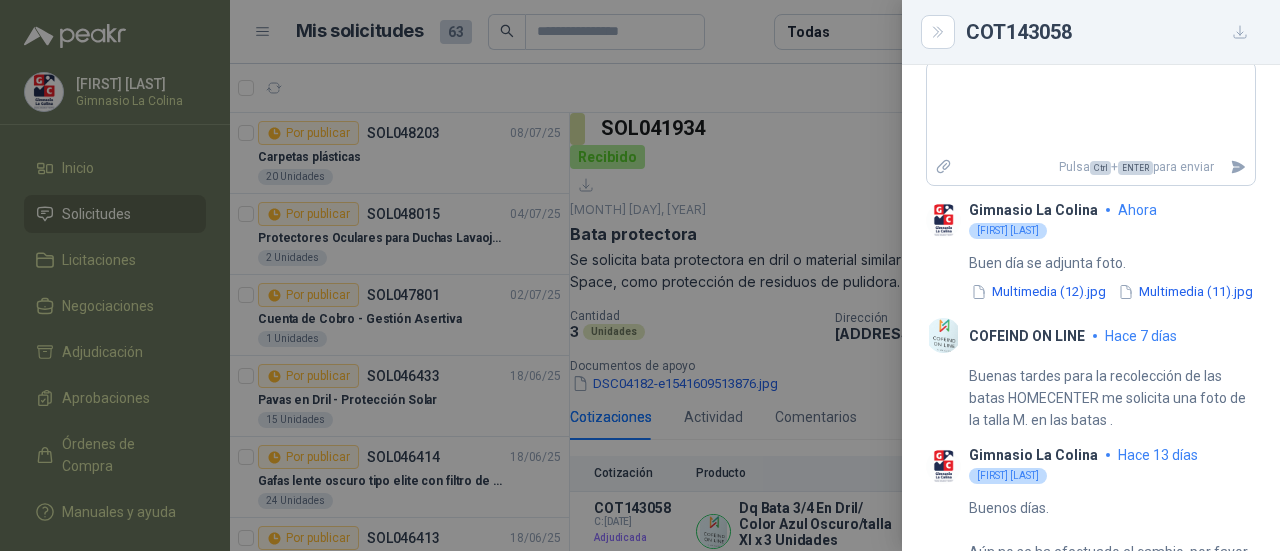 click at bounding box center (640, 275) 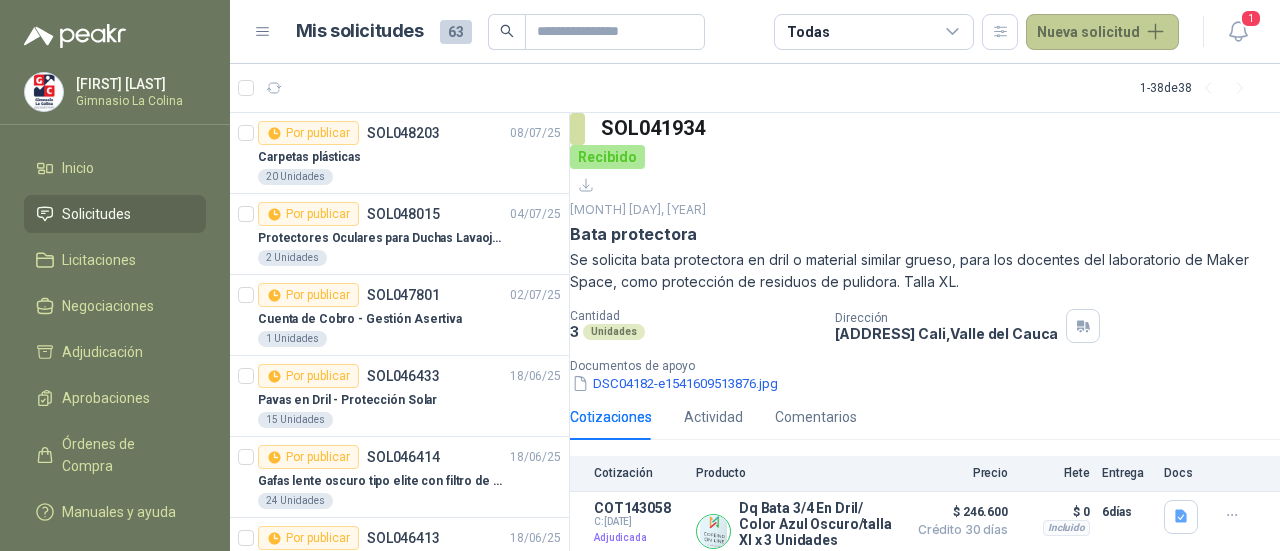 click on "Nueva solicitud" at bounding box center (1102, 32) 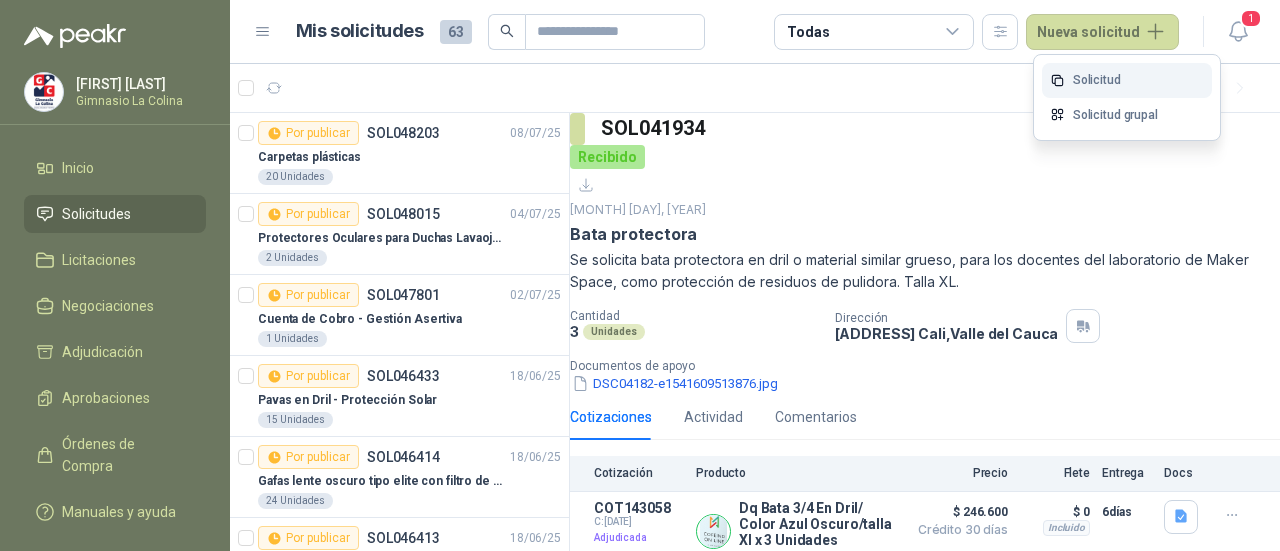 click on "Solicitud" at bounding box center (1127, 80) 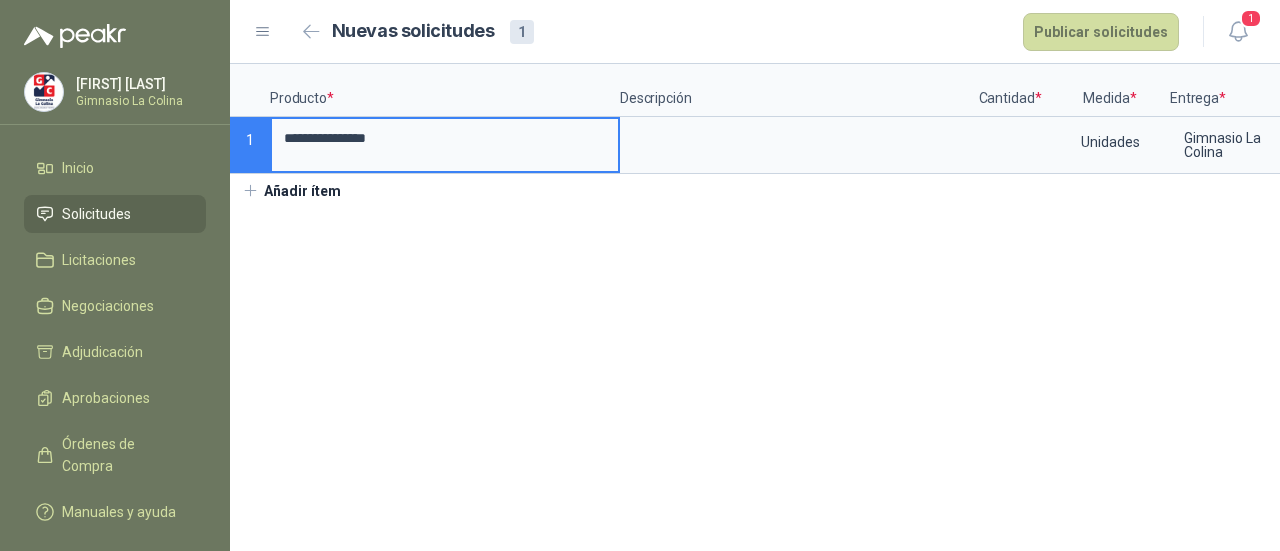 click on "**********" at bounding box center [445, 138] 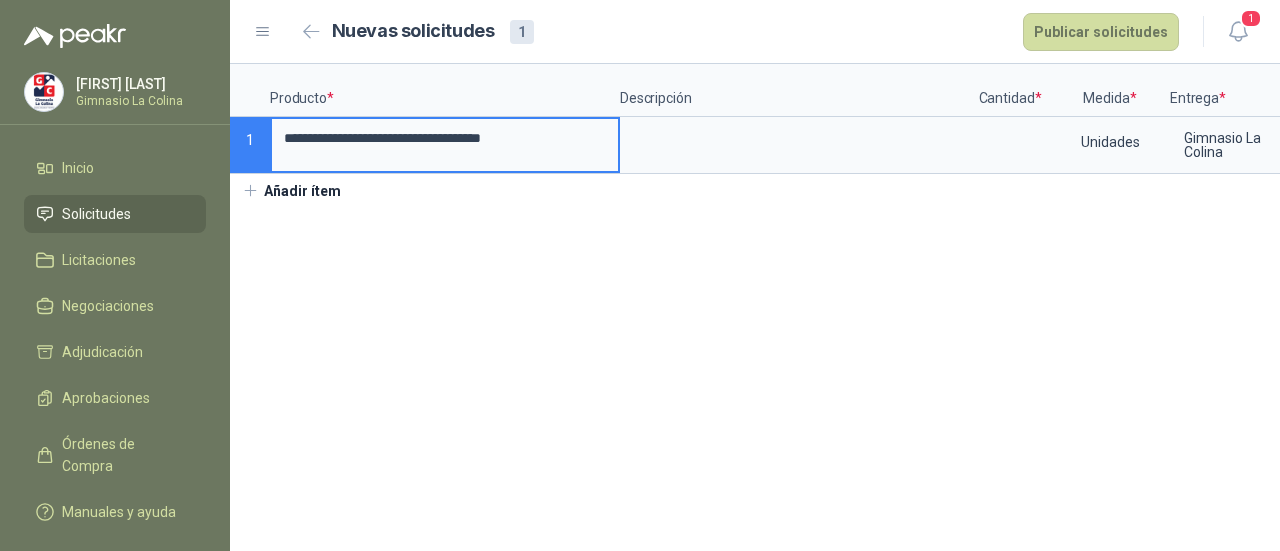 click on "**********" at bounding box center [445, 138] 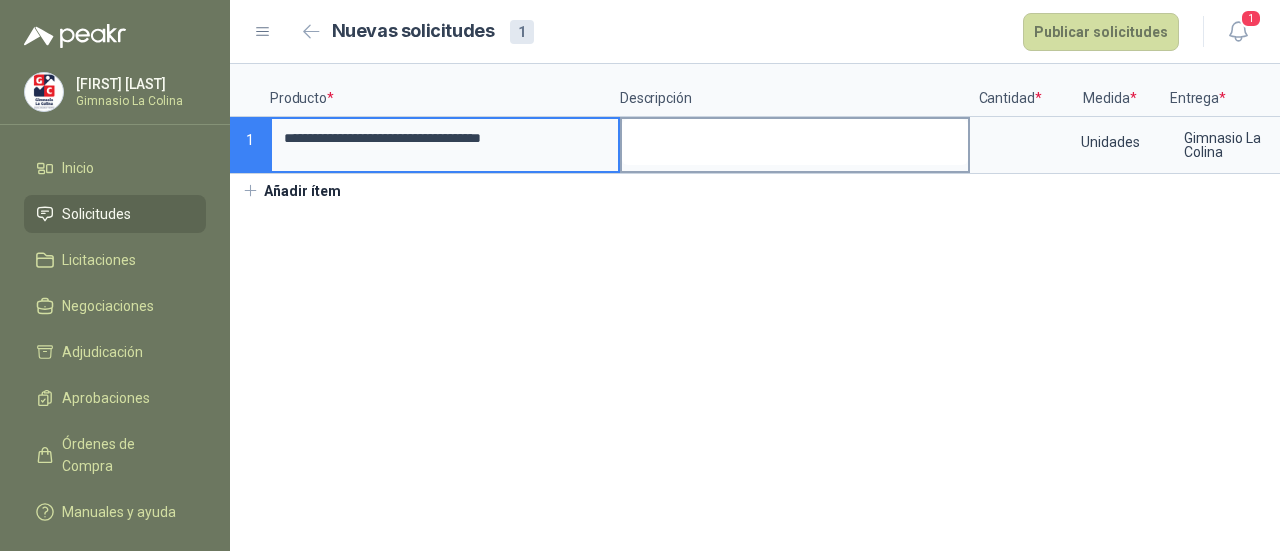 type on "**********" 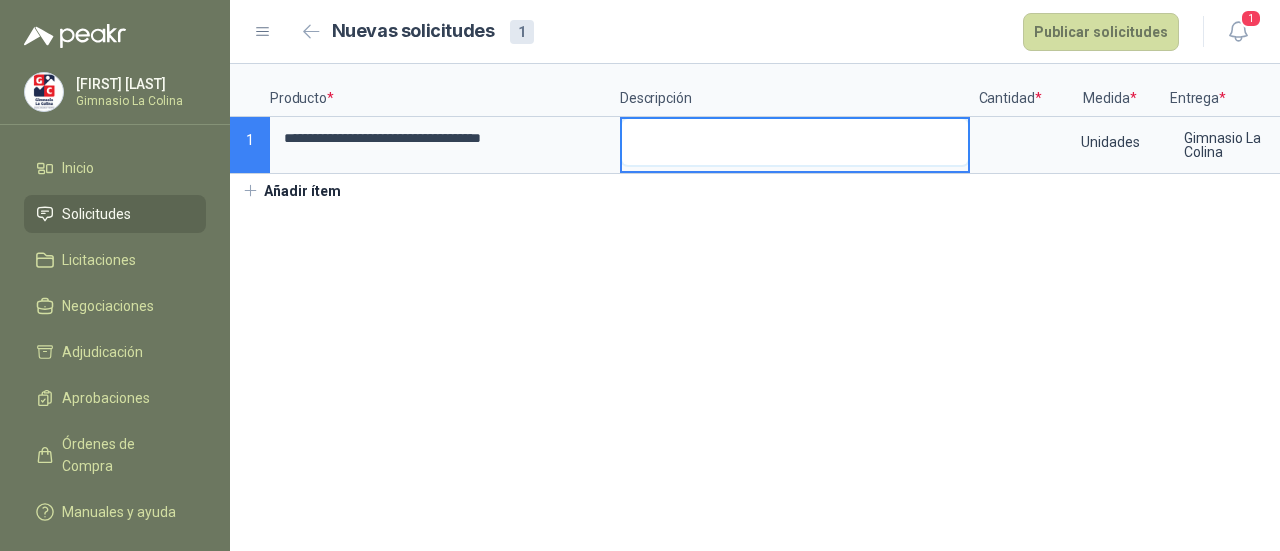 click at bounding box center [795, 142] 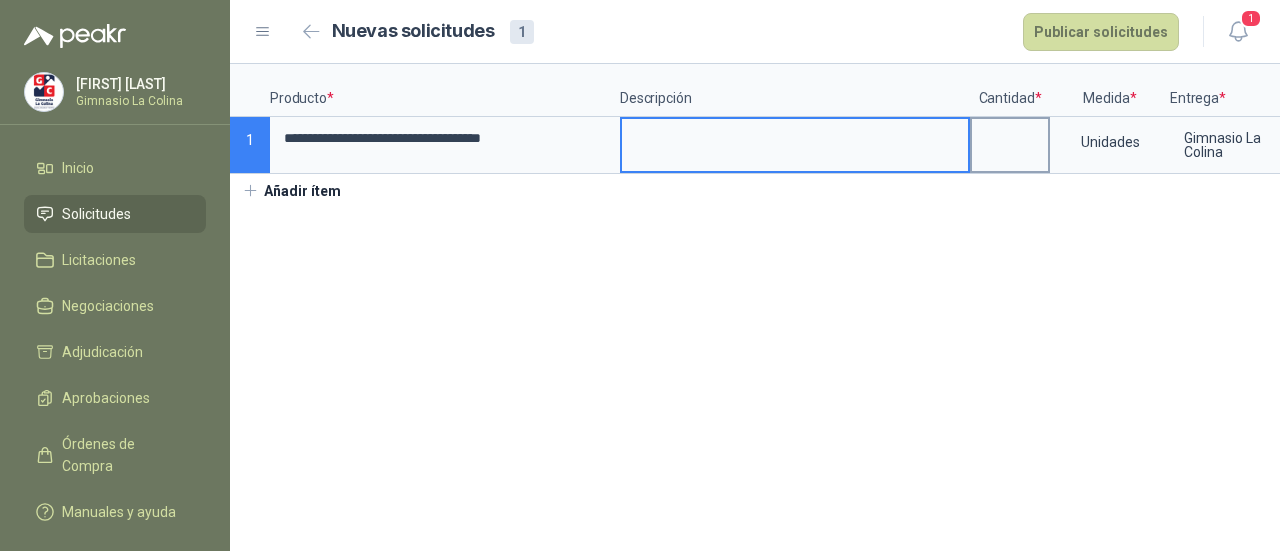 drag, startPoint x: 1044, startPoint y: 131, endPoint x: 1032, endPoint y: 131, distance: 12 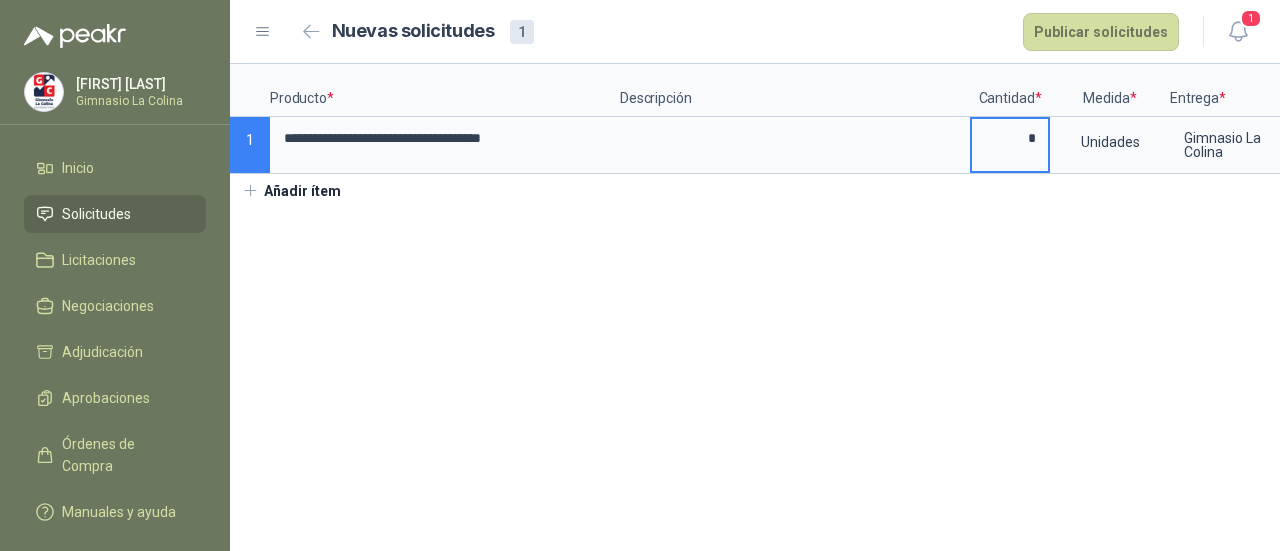 click on "*" at bounding box center (1010, 138) 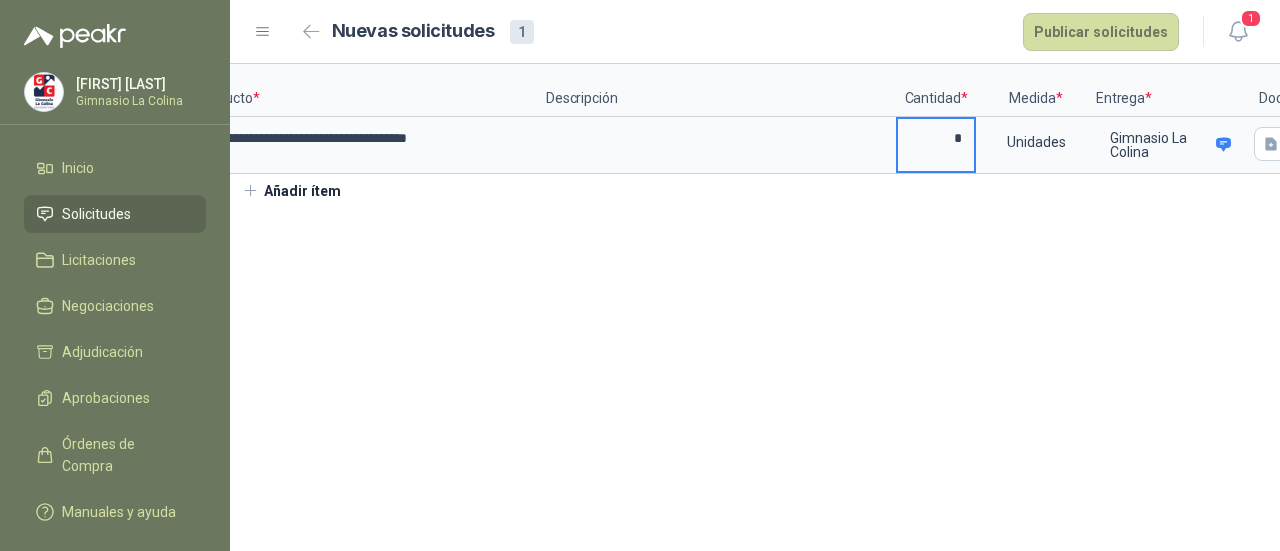 scroll, scrollTop: 0, scrollLeft: 142, axis: horizontal 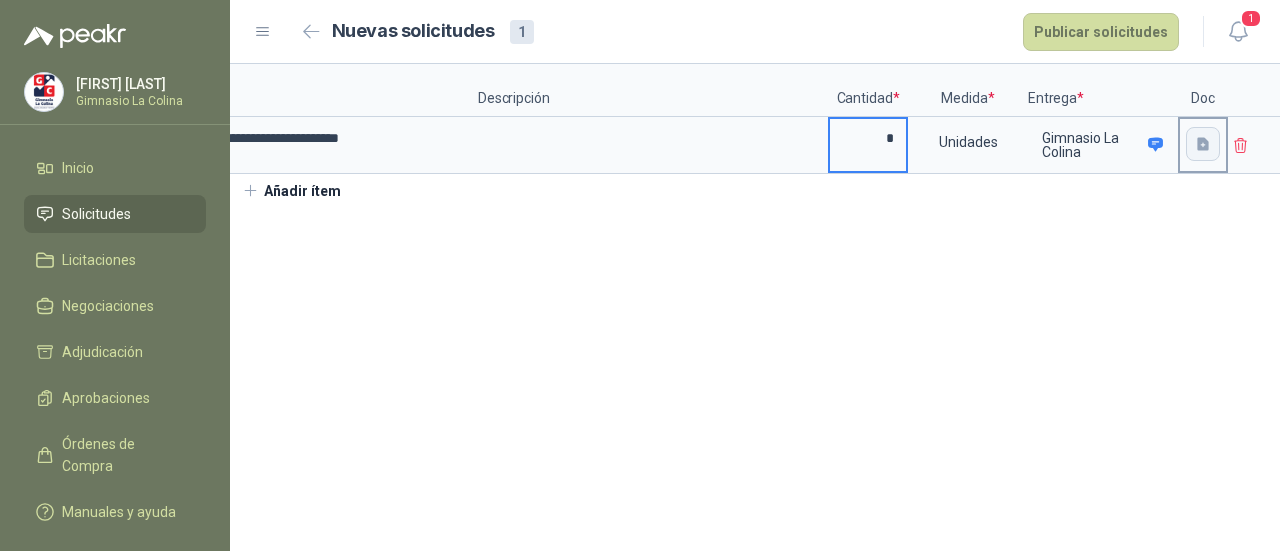 type on "*" 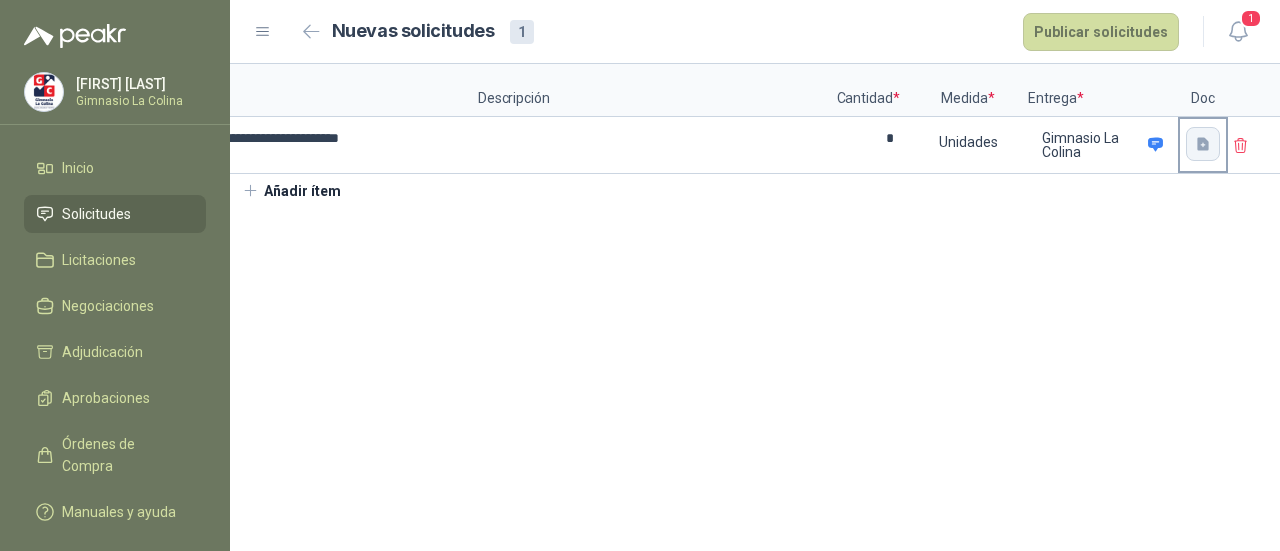 click at bounding box center (1203, 144) 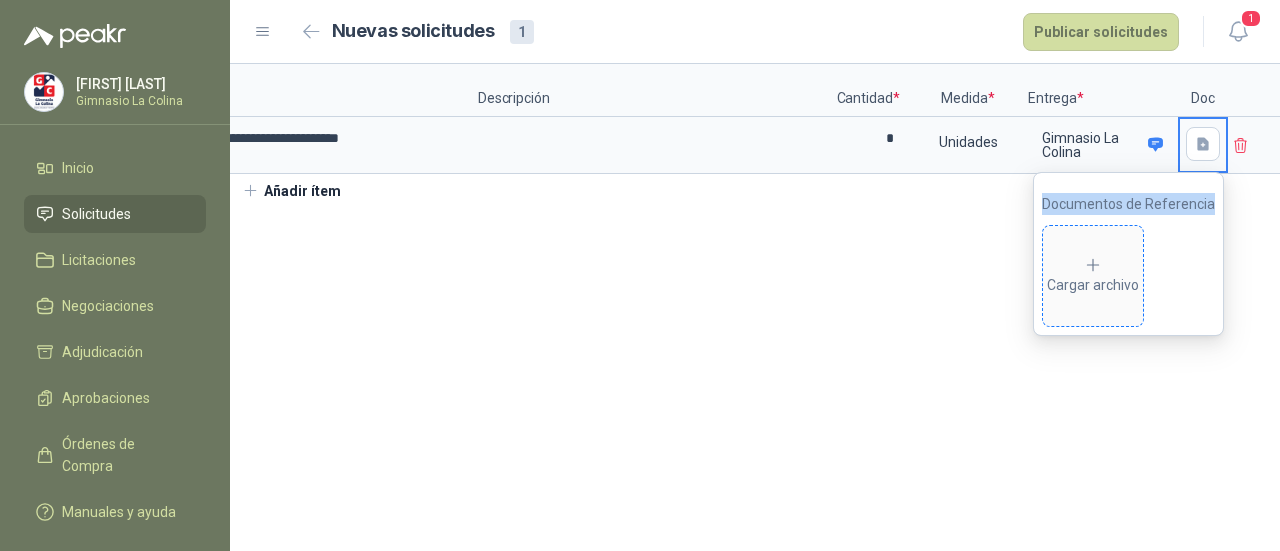click on "Cargar archivo" at bounding box center [1093, 276] 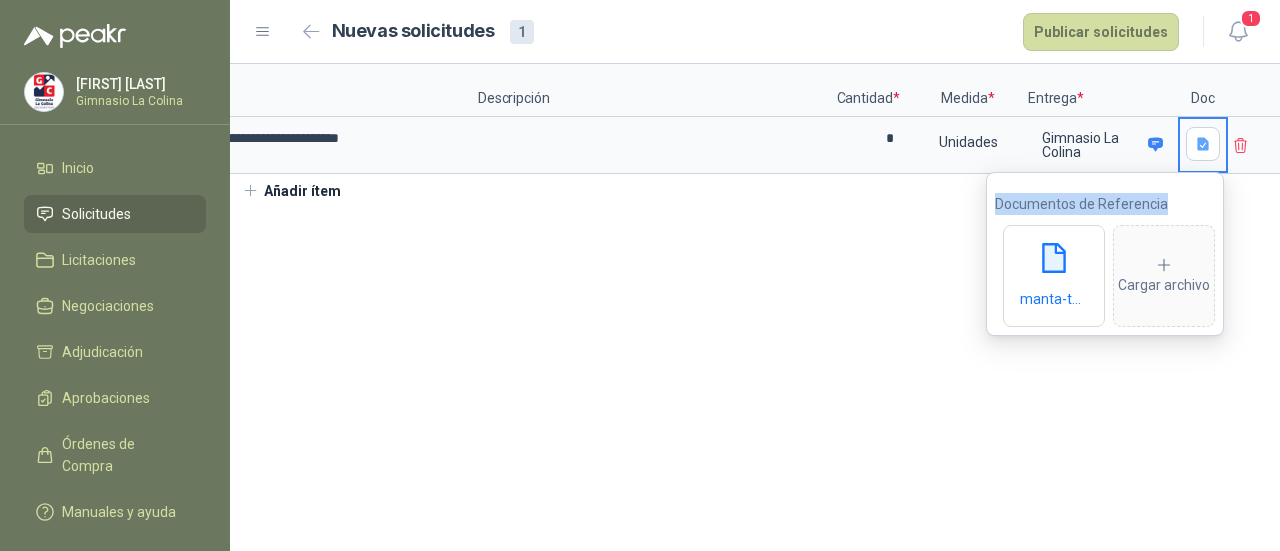 scroll, scrollTop: 0, scrollLeft: 0, axis: both 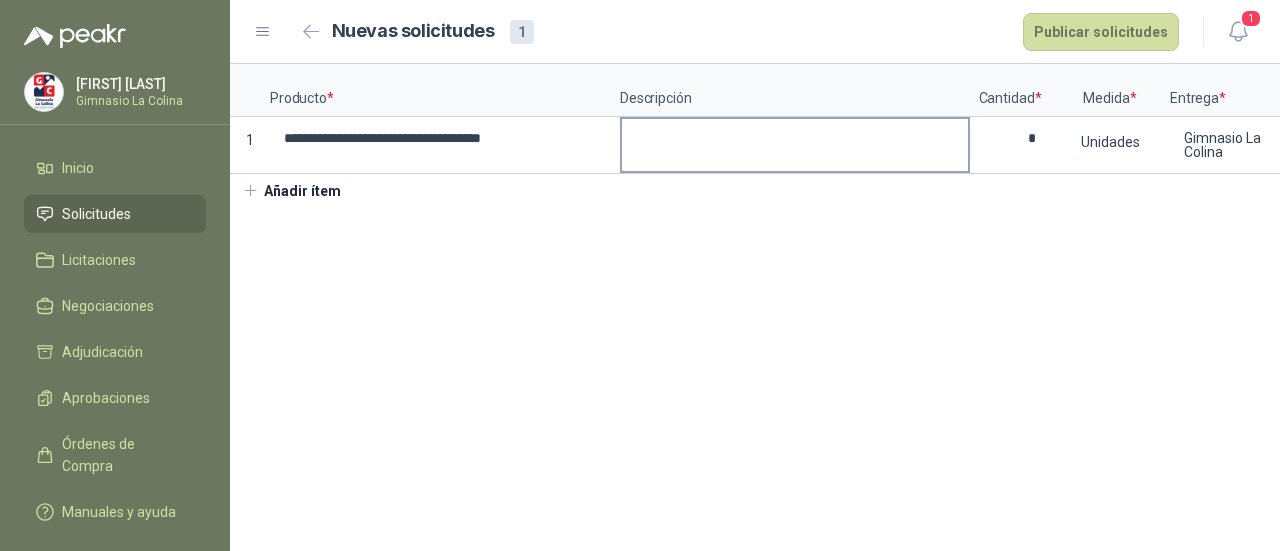 drag, startPoint x: 619, startPoint y: 141, endPoint x: 645, endPoint y: 142, distance: 26.019224 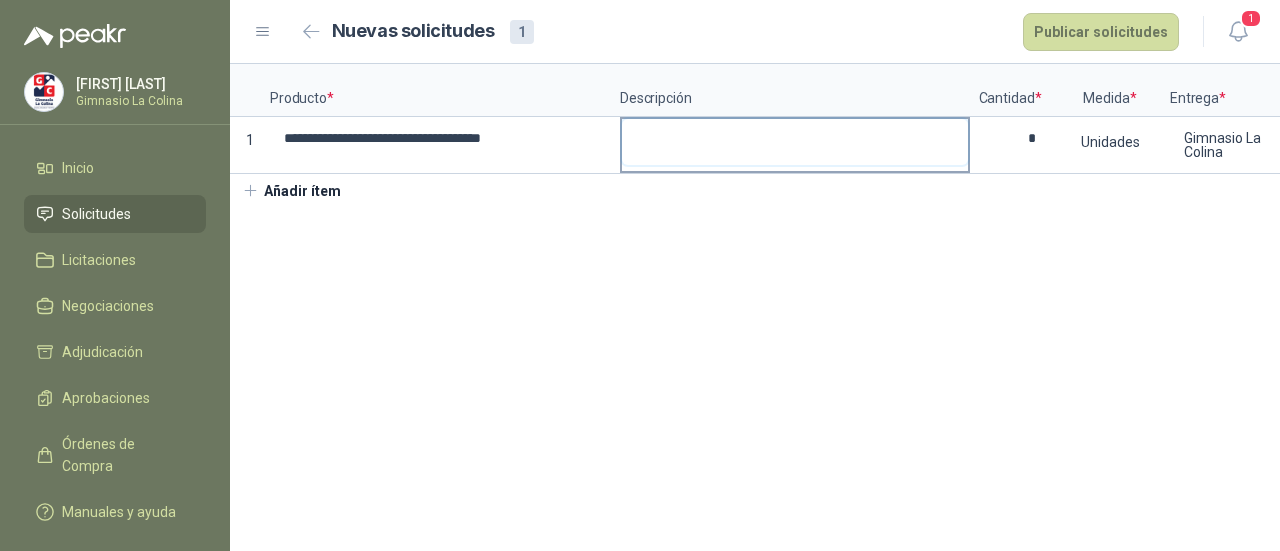 click at bounding box center (795, 142) 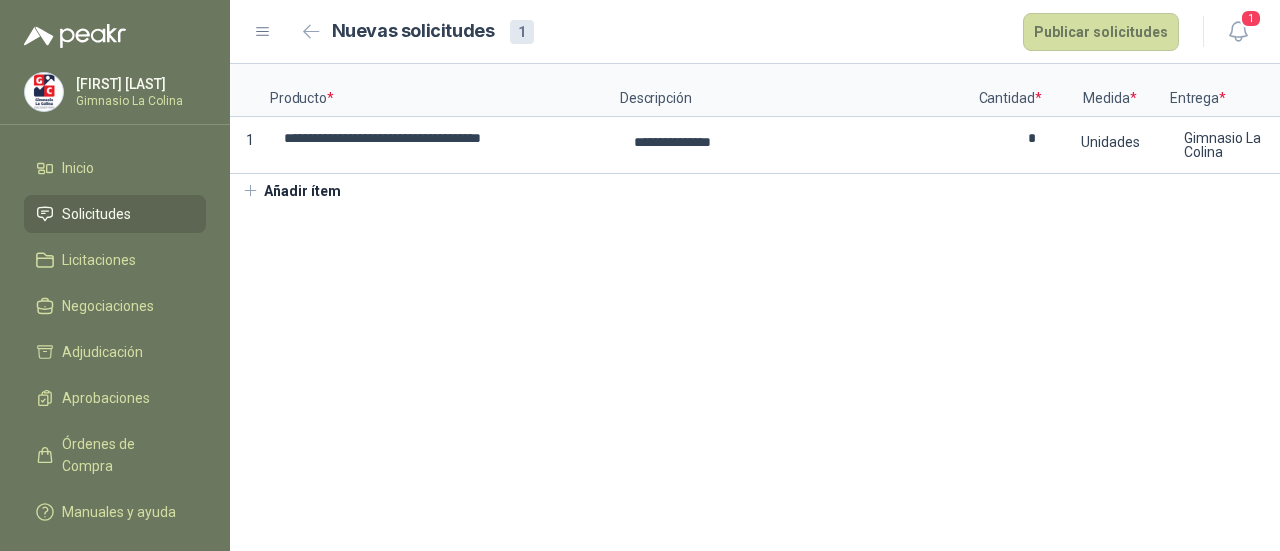 click on "Añadir ítem" at bounding box center (291, 191) 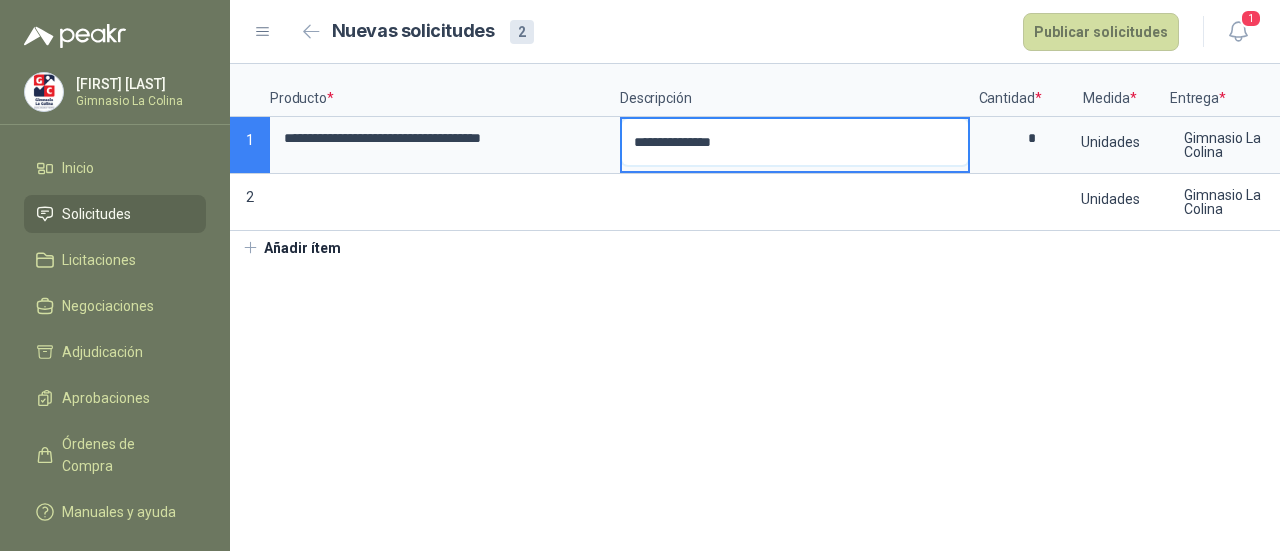click on "**********" at bounding box center (795, 142) 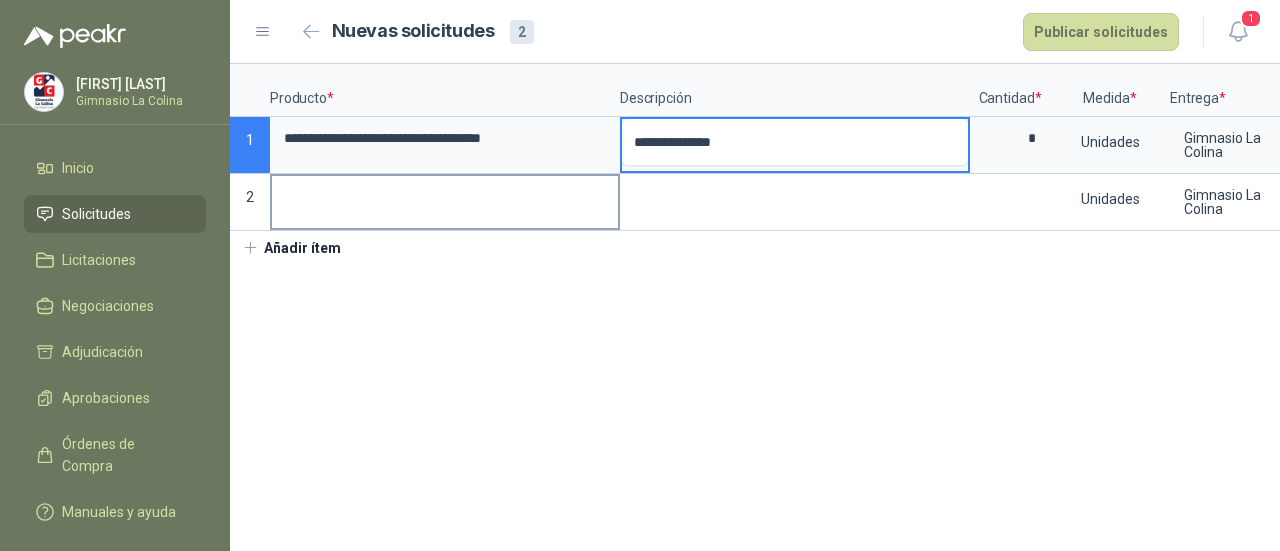 type on "**********" 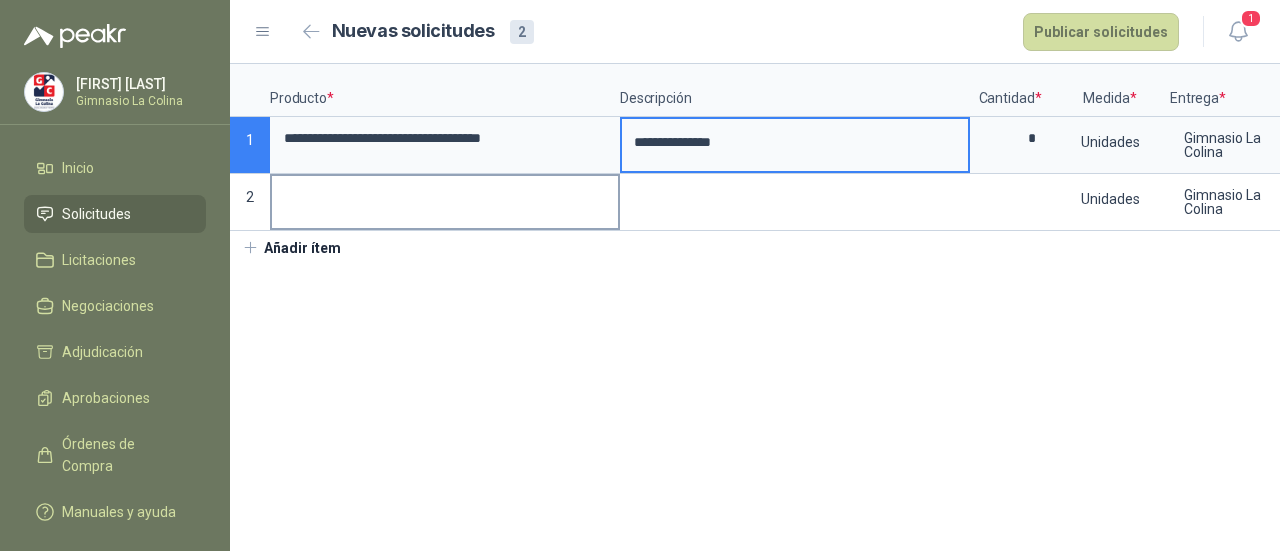 click at bounding box center (445, 195) 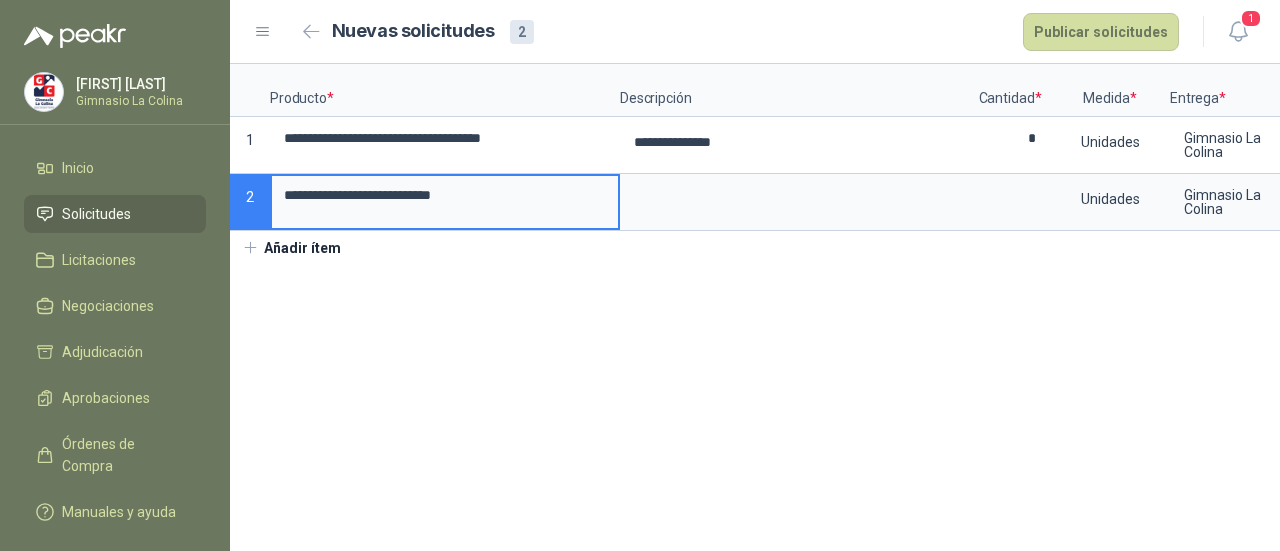 click on "**********" at bounding box center (445, 195) 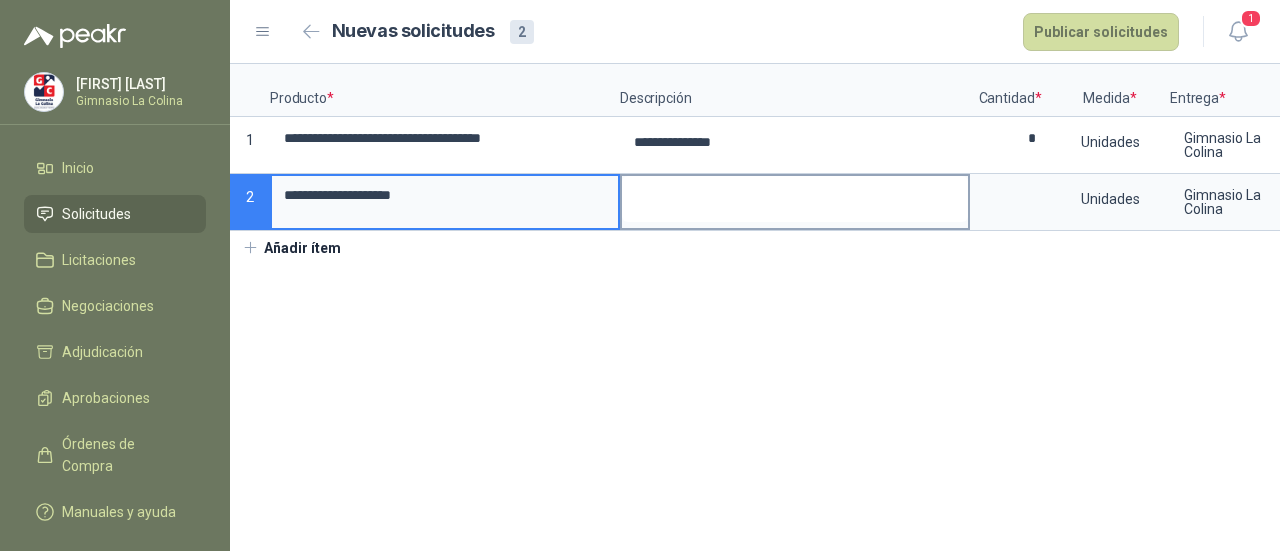 type on "**********" 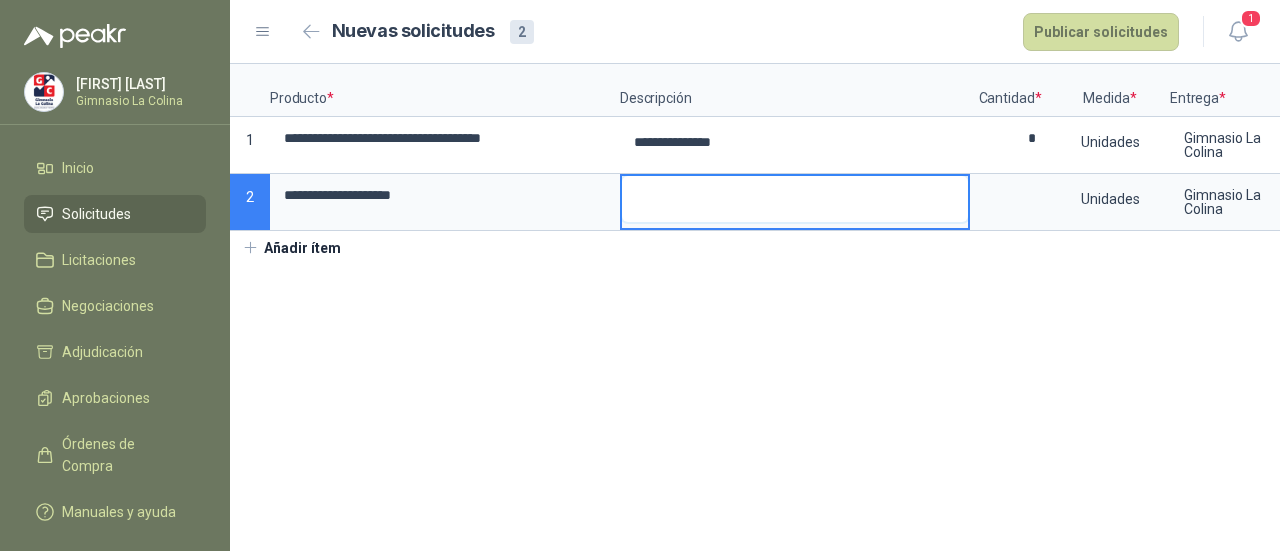 click at bounding box center [795, 199] 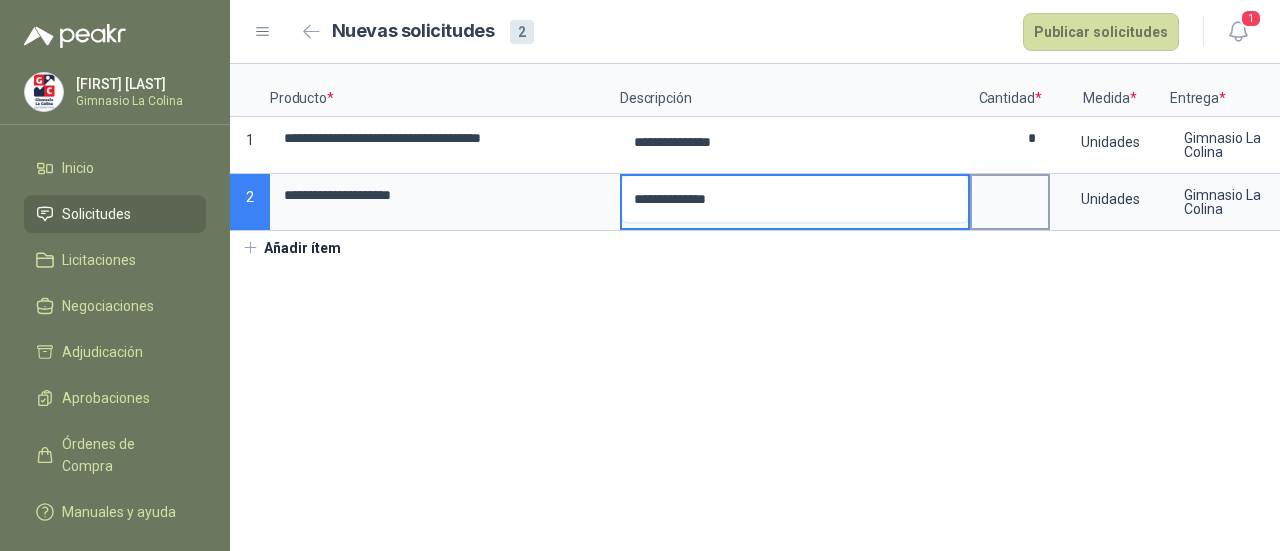 type on "**********" 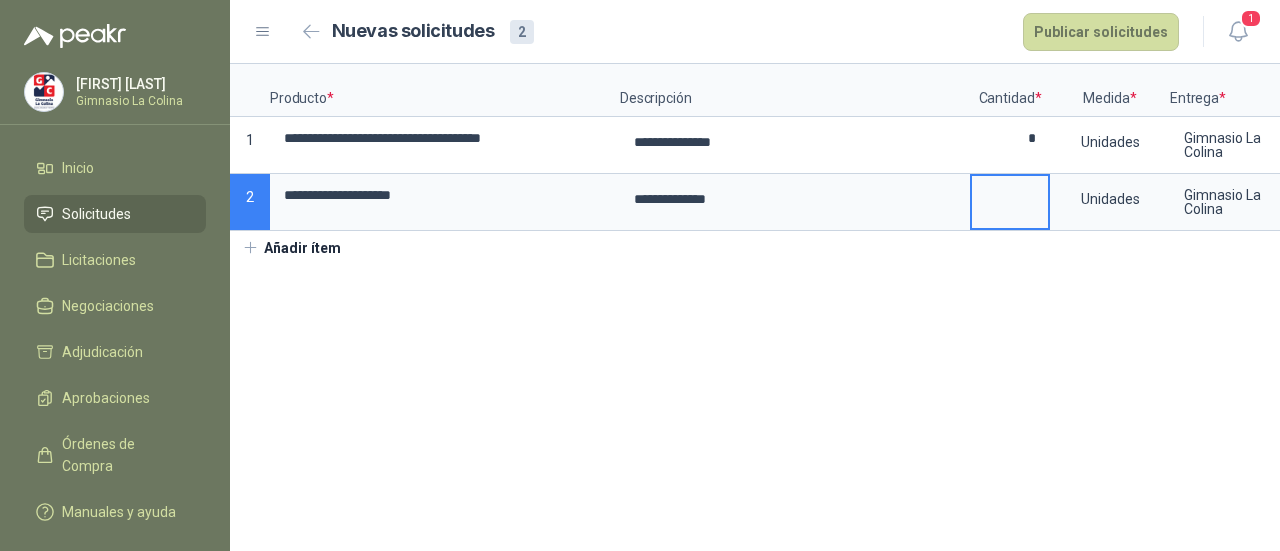 click at bounding box center (1010, 195) 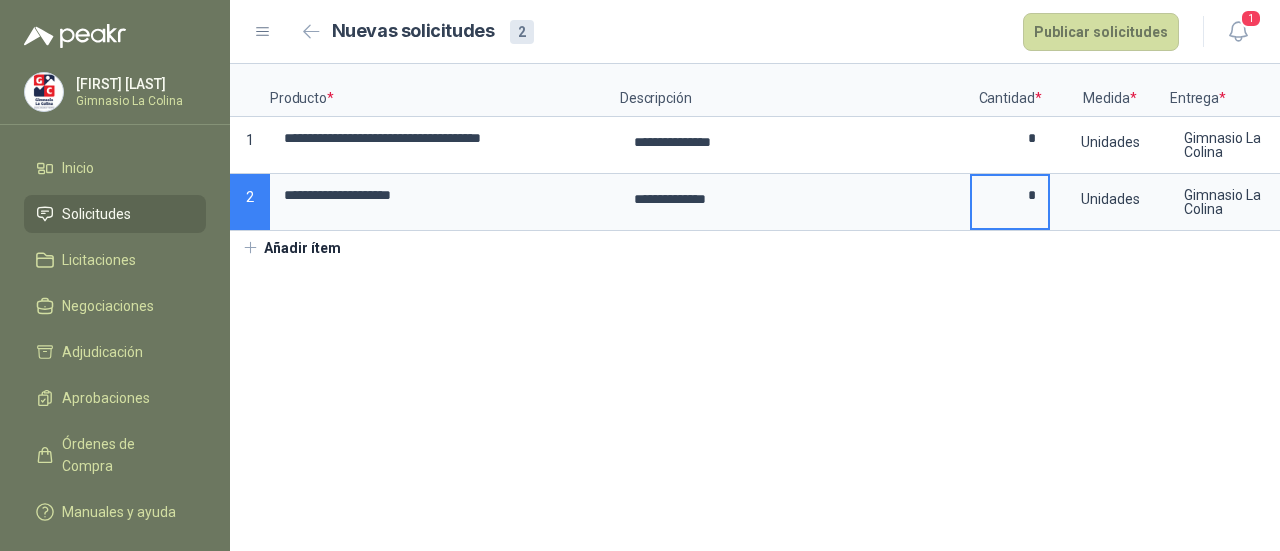 drag, startPoint x: 1019, startPoint y: 200, endPoint x: 1042, endPoint y: 199, distance: 23.021729 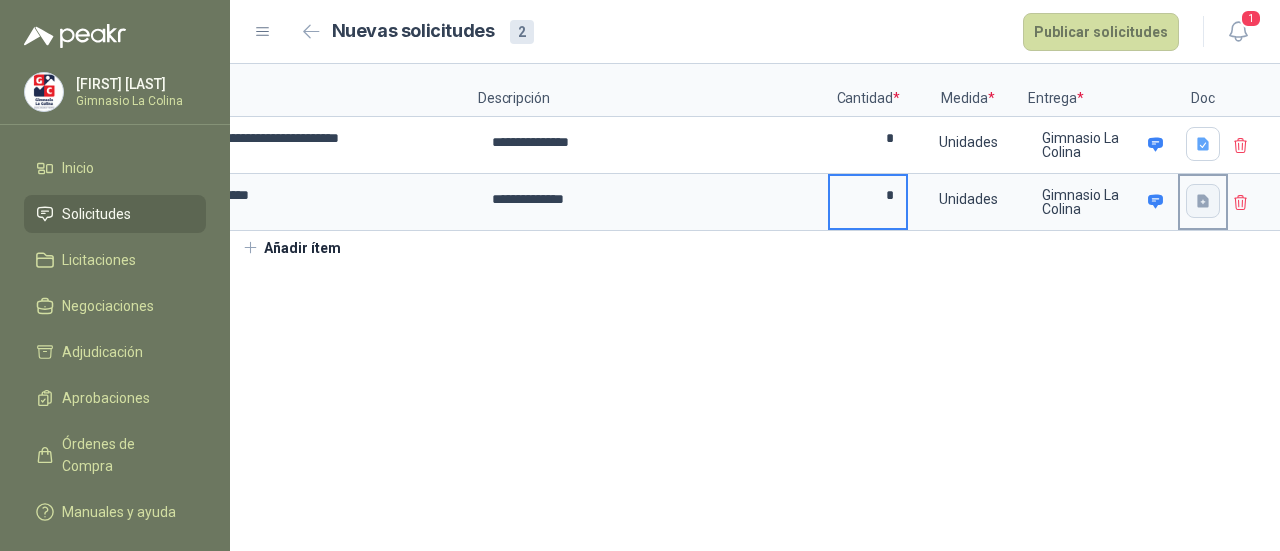 type on "*" 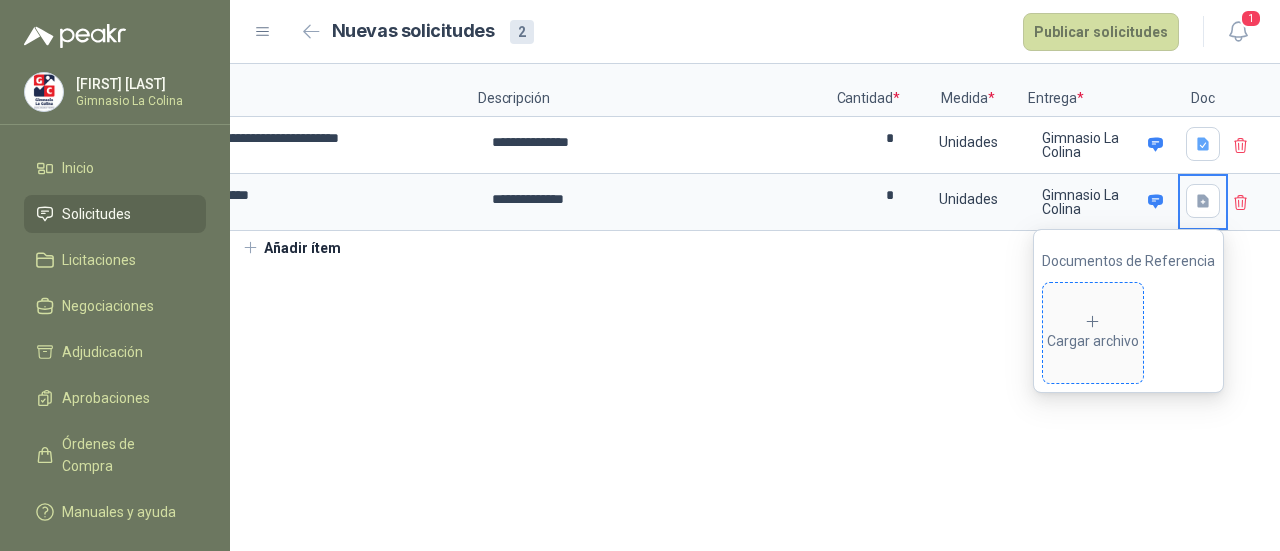 click on "Cargar archivo" at bounding box center [1093, 333] 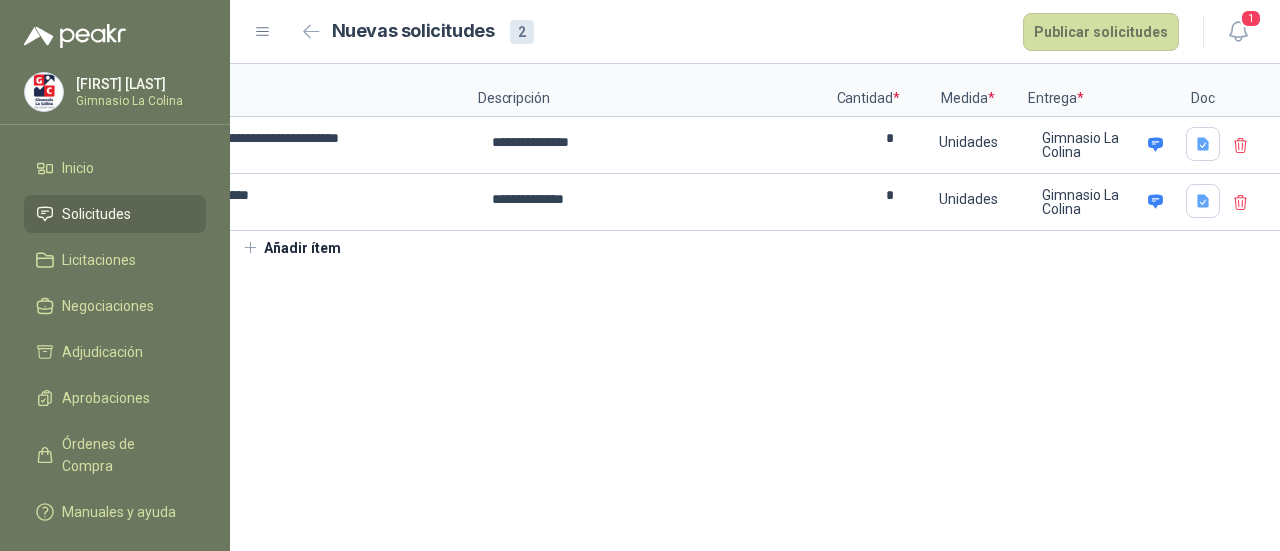 scroll, scrollTop: 0, scrollLeft: 0, axis: both 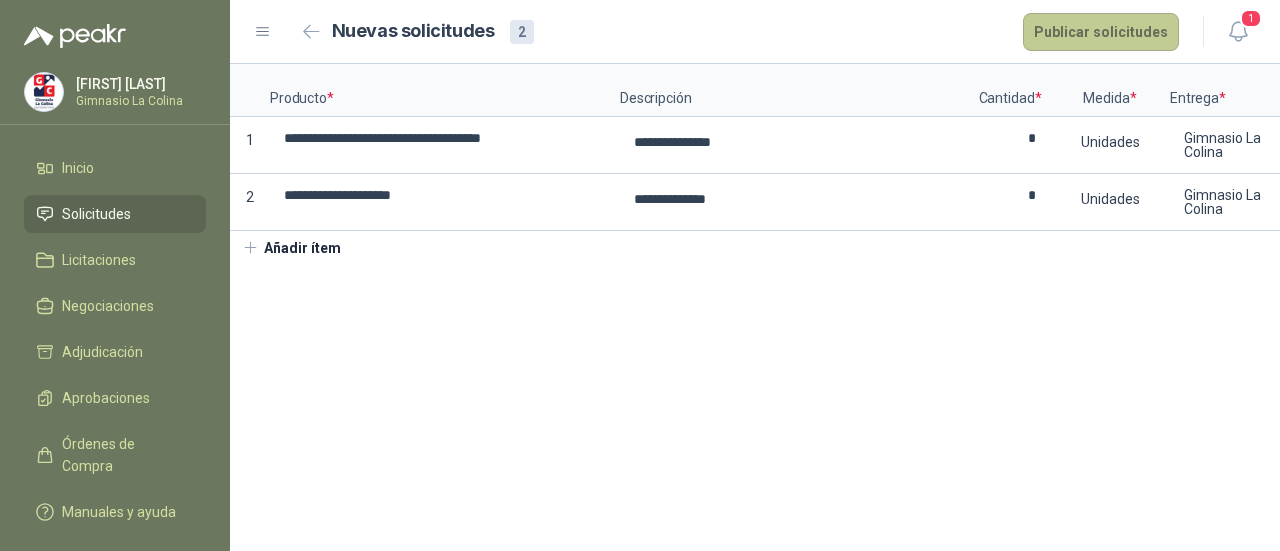 click on "Publicar solicitudes" at bounding box center [1101, 32] 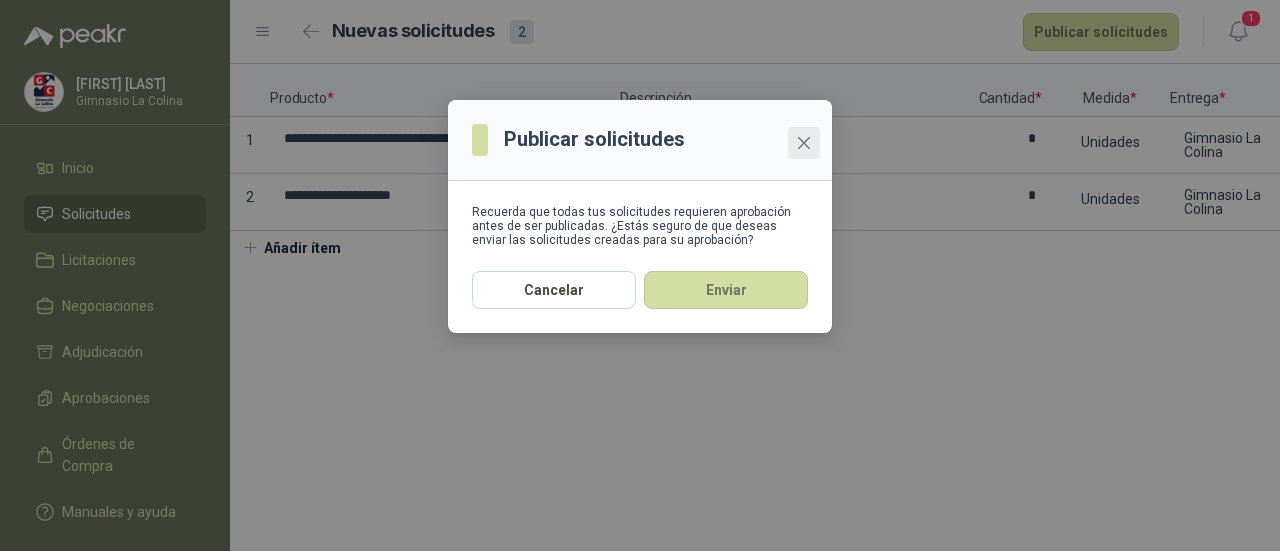 click at bounding box center (804, 143) 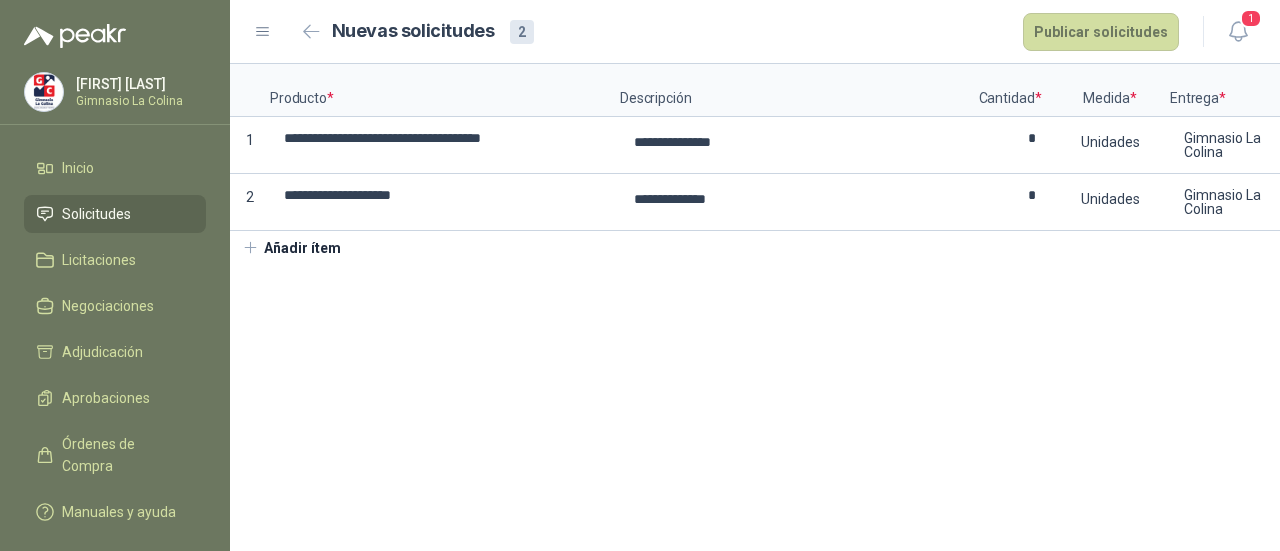 scroll, scrollTop: 0, scrollLeft: 142, axis: horizontal 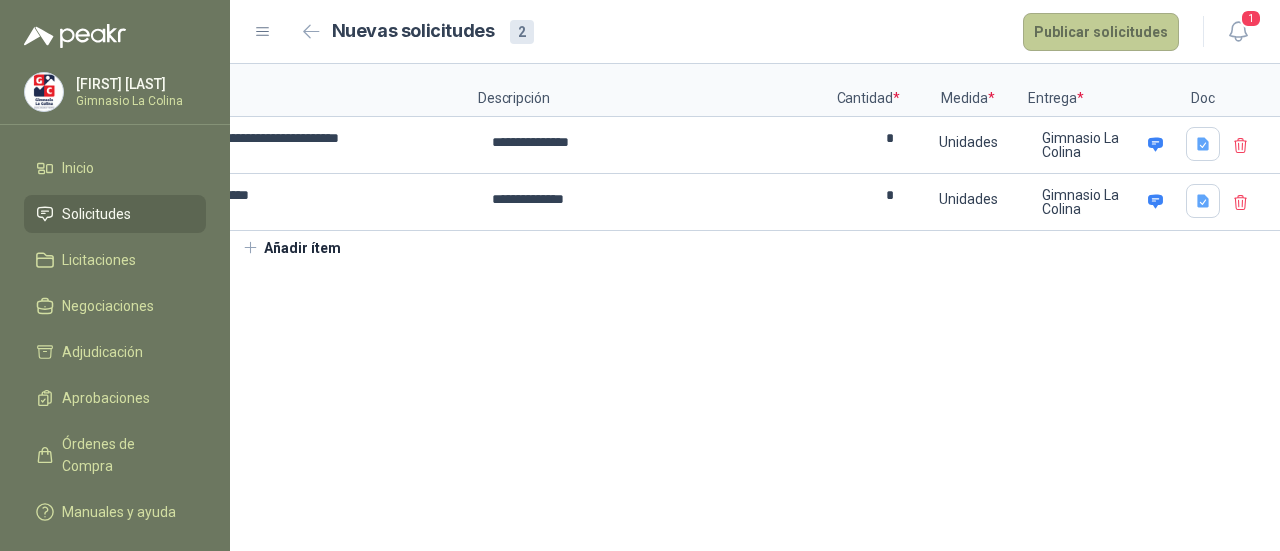 click on "Publicar solicitudes" at bounding box center [1101, 32] 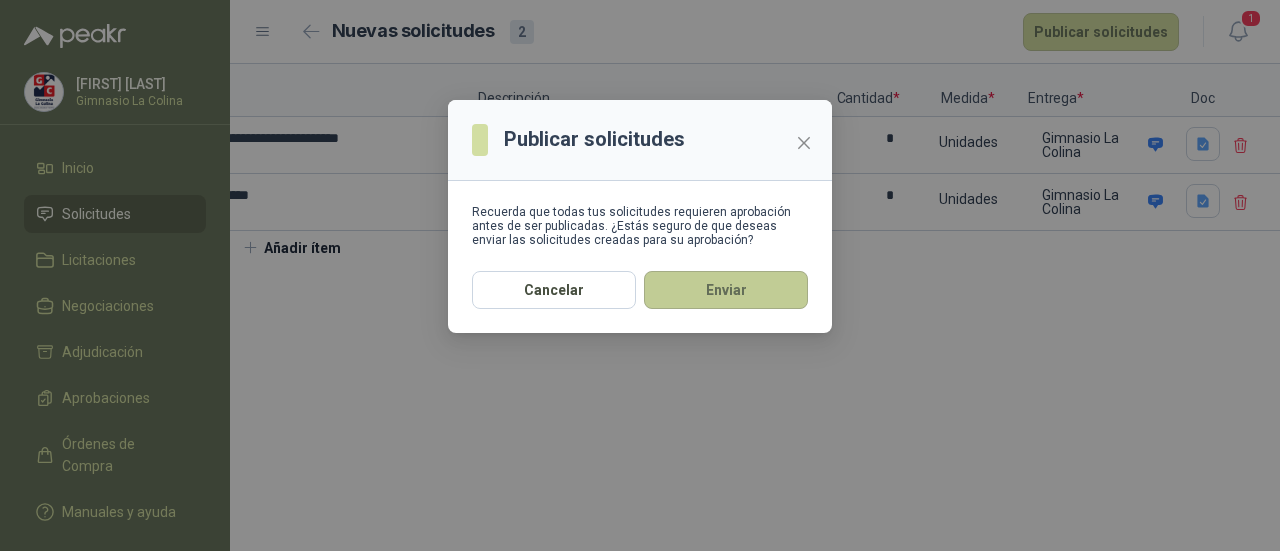 click on "Enviar" at bounding box center [726, 290] 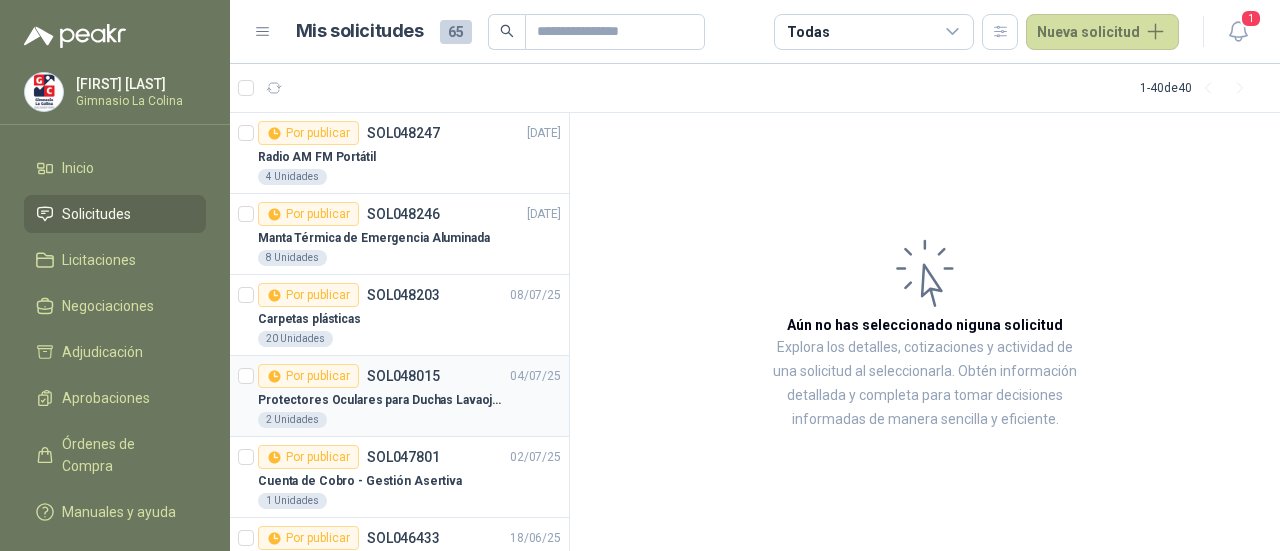 scroll, scrollTop: 0, scrollLeft: 0, axis: both 